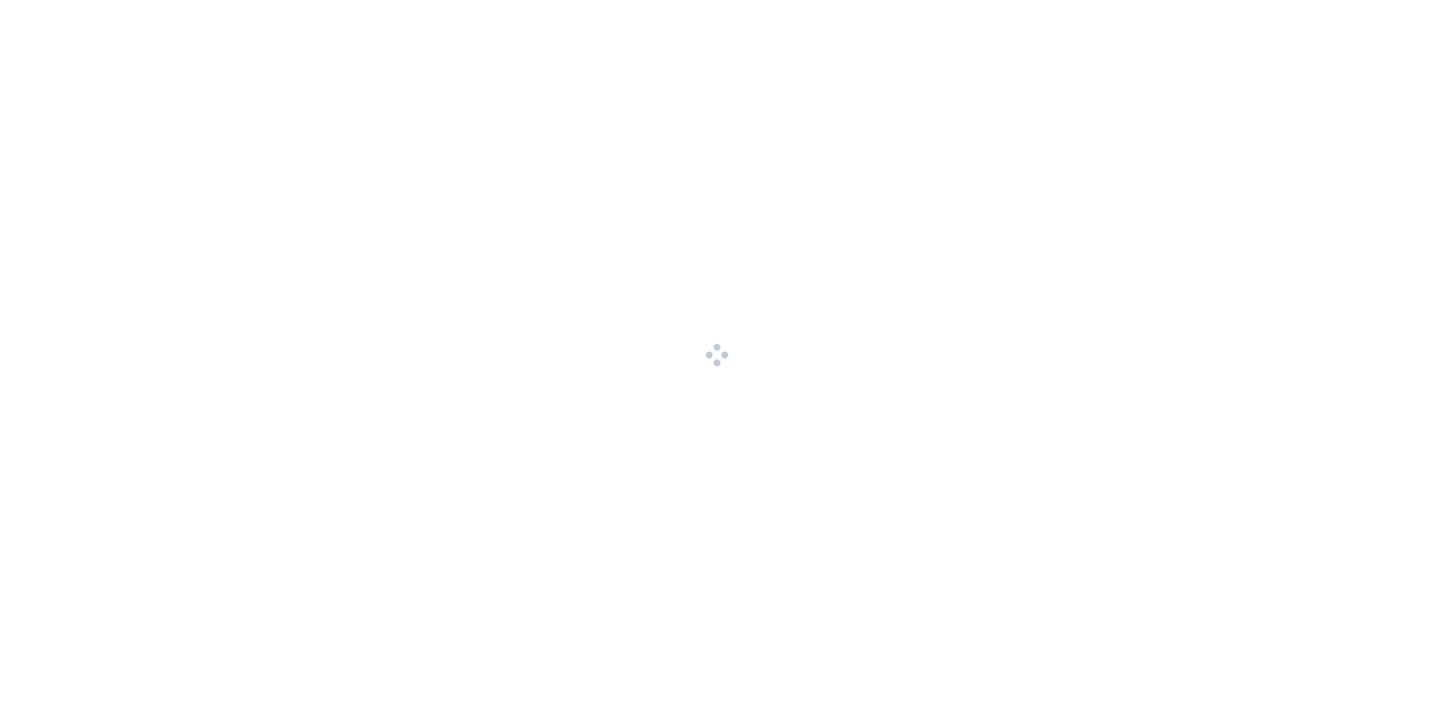 scroll, scrollTop: 0, scrollLeft: 0, axis: both 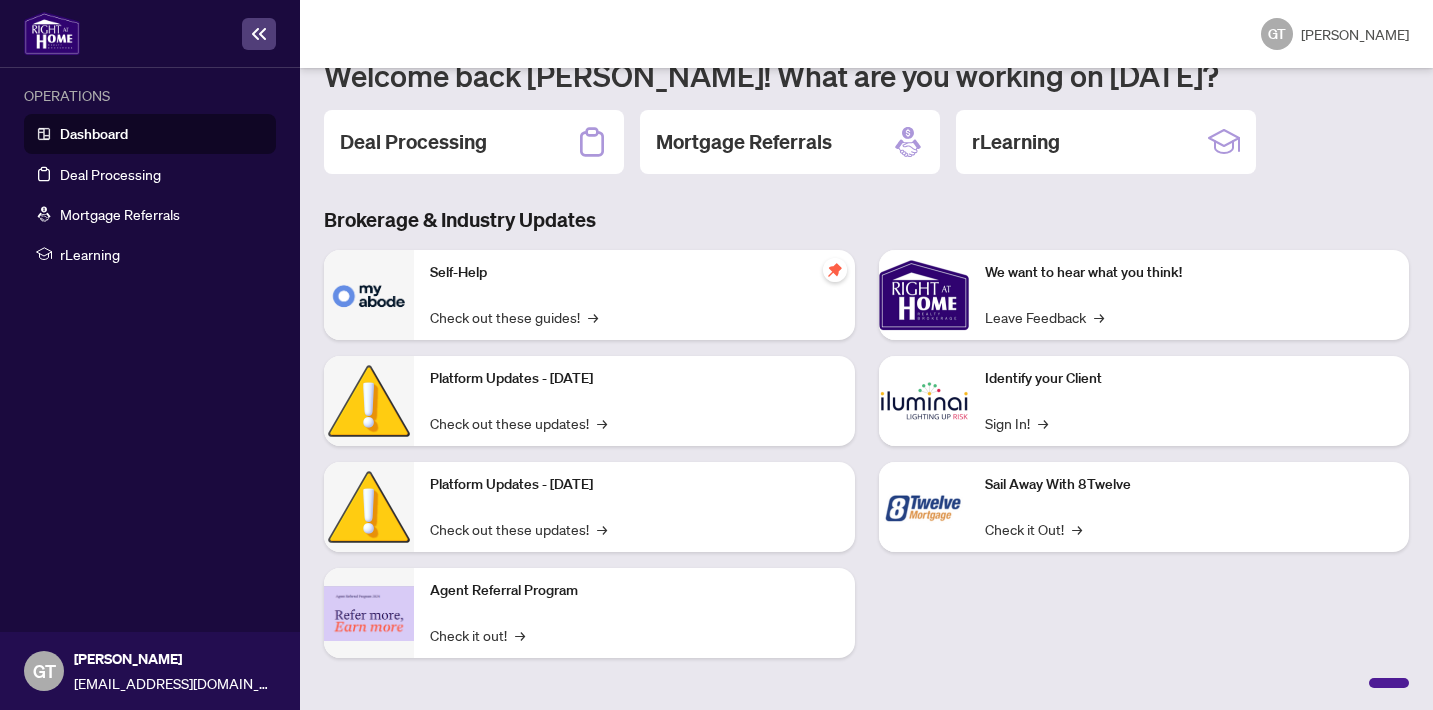 click on "Self-Help Check out these guides! →" at bounding box center (634, 295) 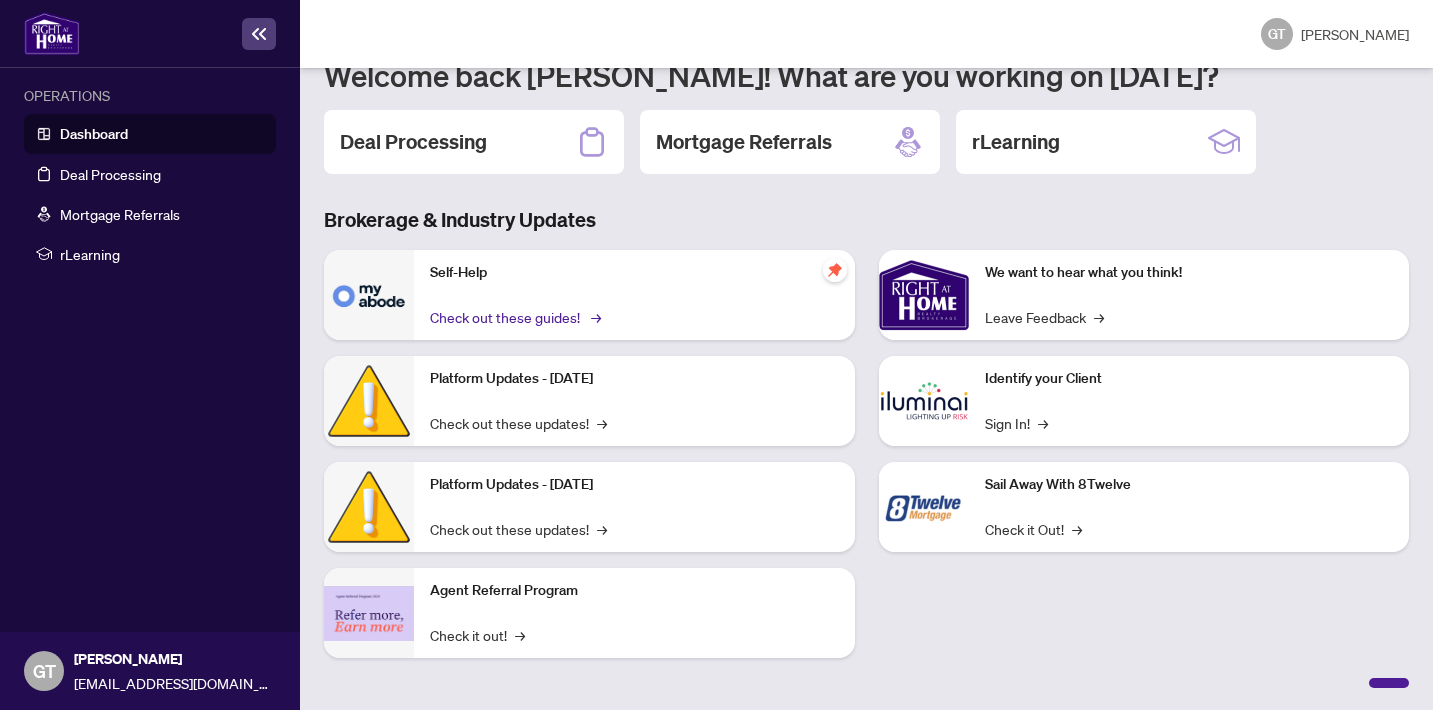 click on "→" at bounding box center (596, 317) 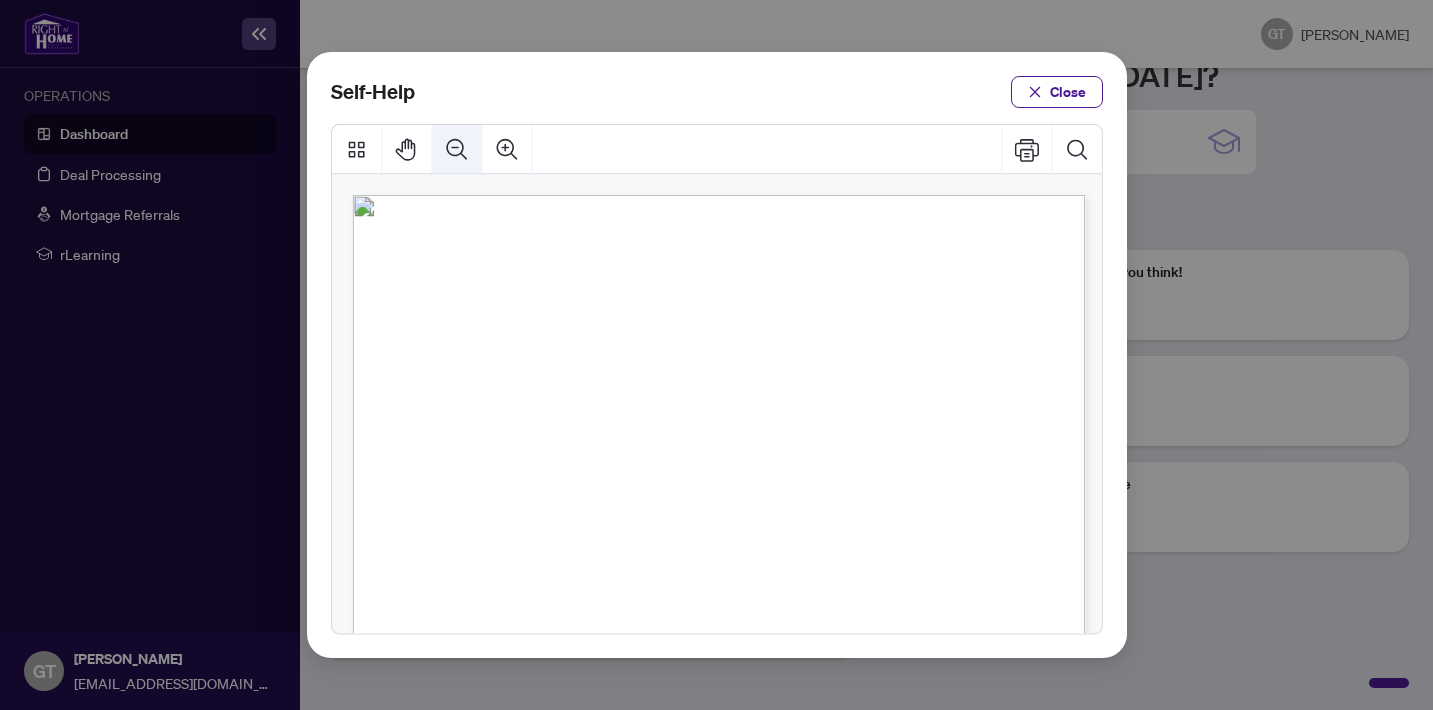 click 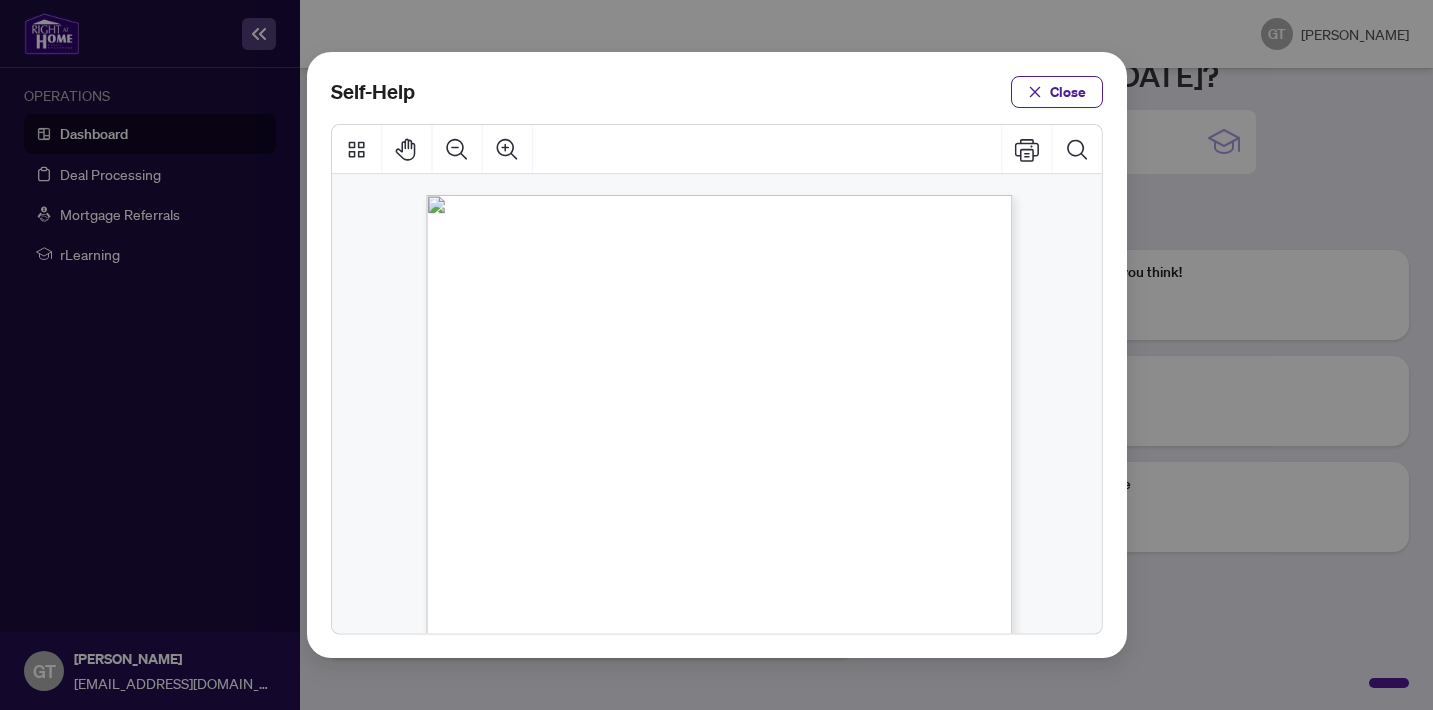 click on "●  How to Apply and Reset Filters ( PDF )
●  How to Archive a Document ( PDF )
●  How to Delete a Draft Transaction ( PDF )
●  How to Download Documents ( PDF )
●  How to Input Builder Deal Commission ( PDF )
●  How to Input Commission ( PDF )
●  How to Input Referral Commission ( PDF )
●  How to Manage Document Tags ( PDF )
●  How to Rename a Document ( PDF )
●  How to Request a Deposit Receipt ( PDF )
●  How to Review and Approve Team Member Transactions ( PDF )
●  How to Set Document Permissions ( PDF )
●  How to Set Transaction Permissions ( PDF )
●  How to Submit a Confirmation of Closing ( PDF )
●  How to Submit a Deal Transaction ( PDF )
●  How to Submit a Listing Transaction ( PDF )
Self-Help
1" at bounding box center [700, 549] 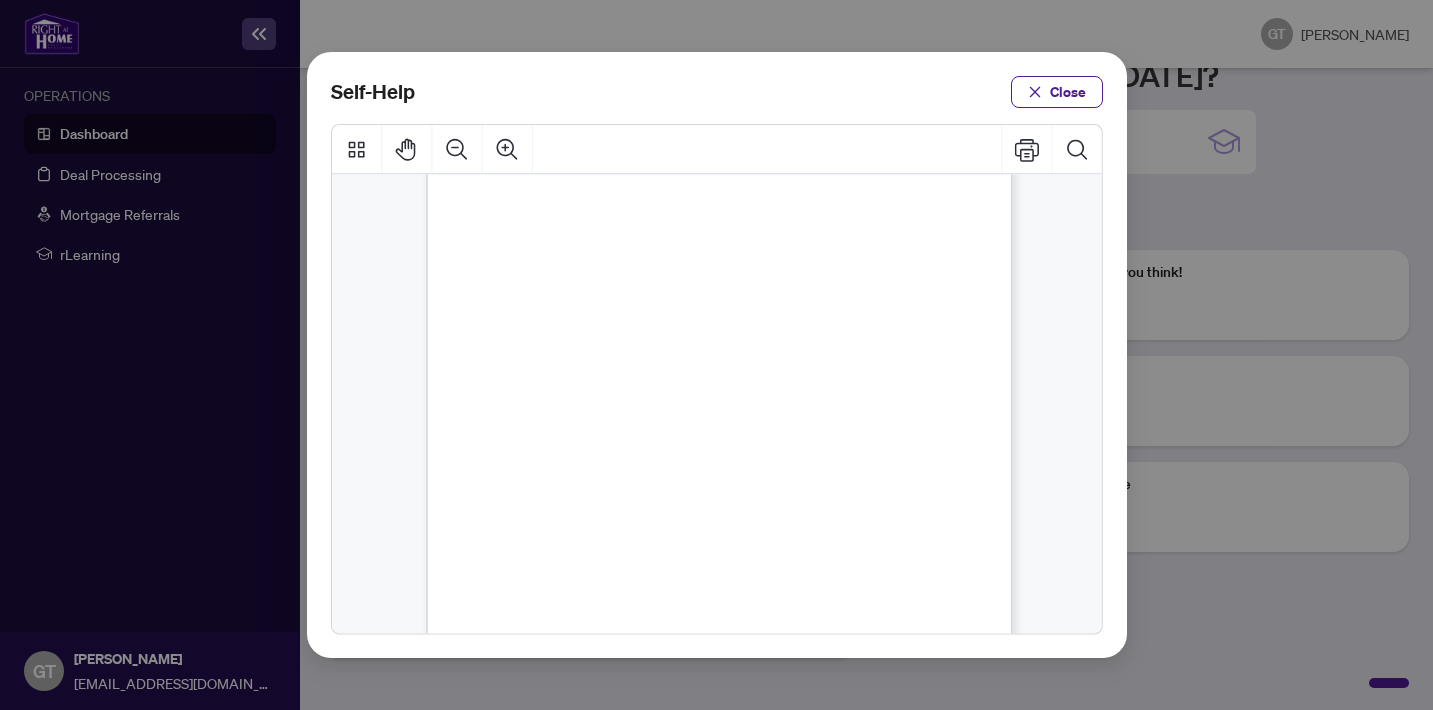 scroll, scrollTop: 40, scrollLeft: 0, axis: vertical 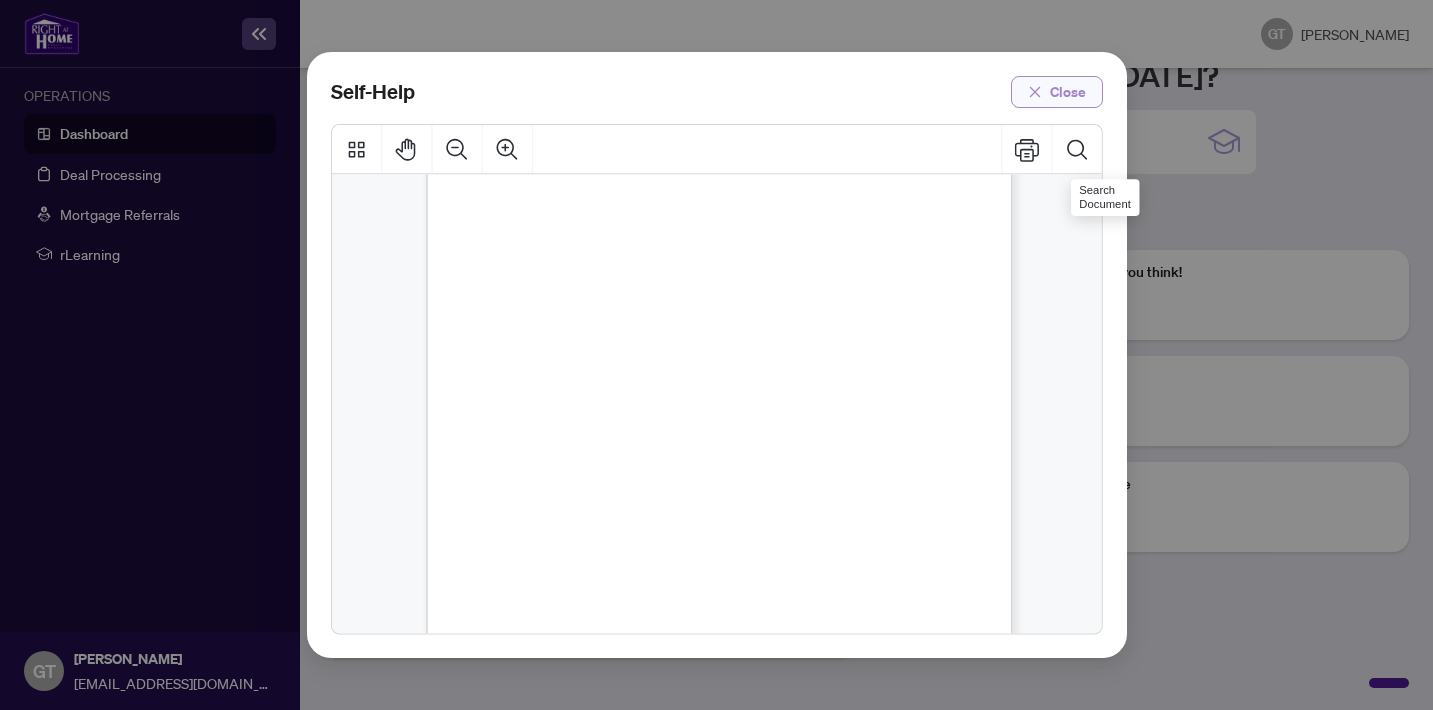 click on "Close" at bounding box center (1068, 92) 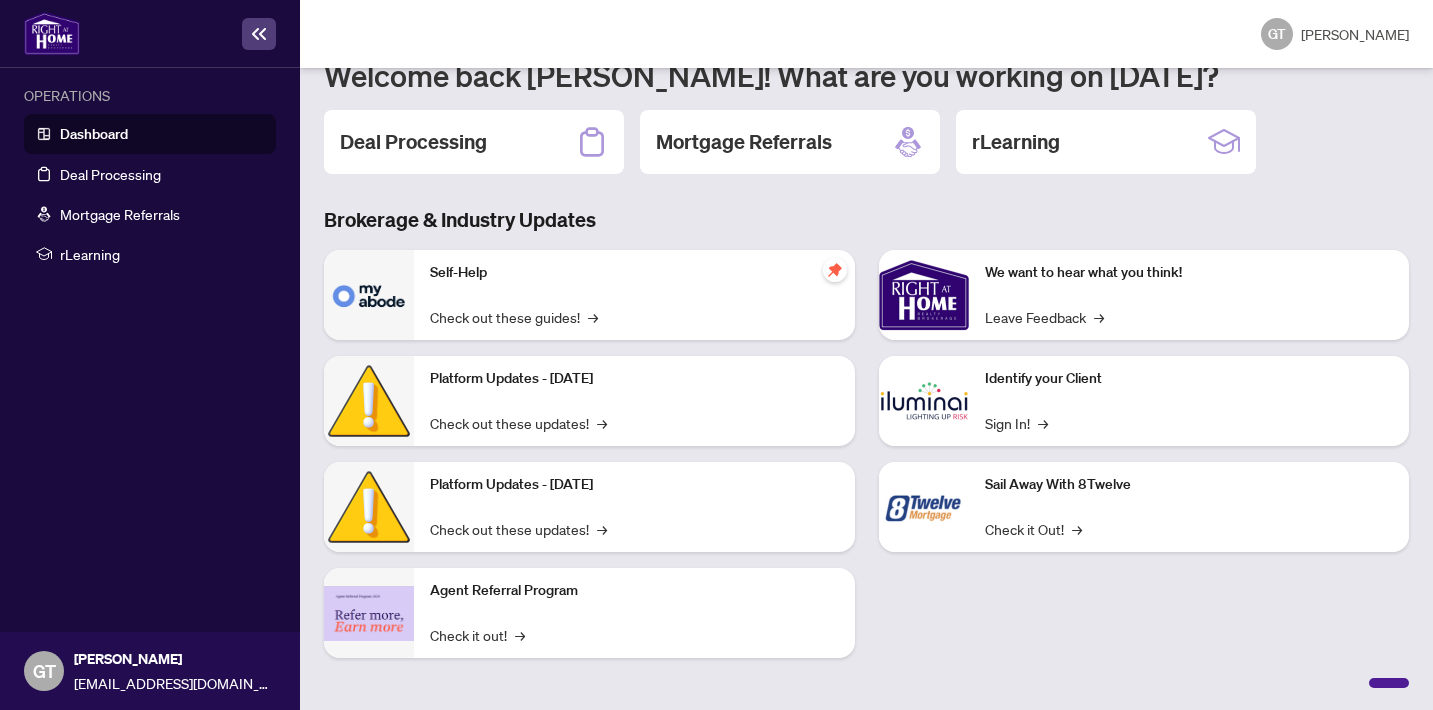 click on "Dashboard" at bounding box center [94, 134] 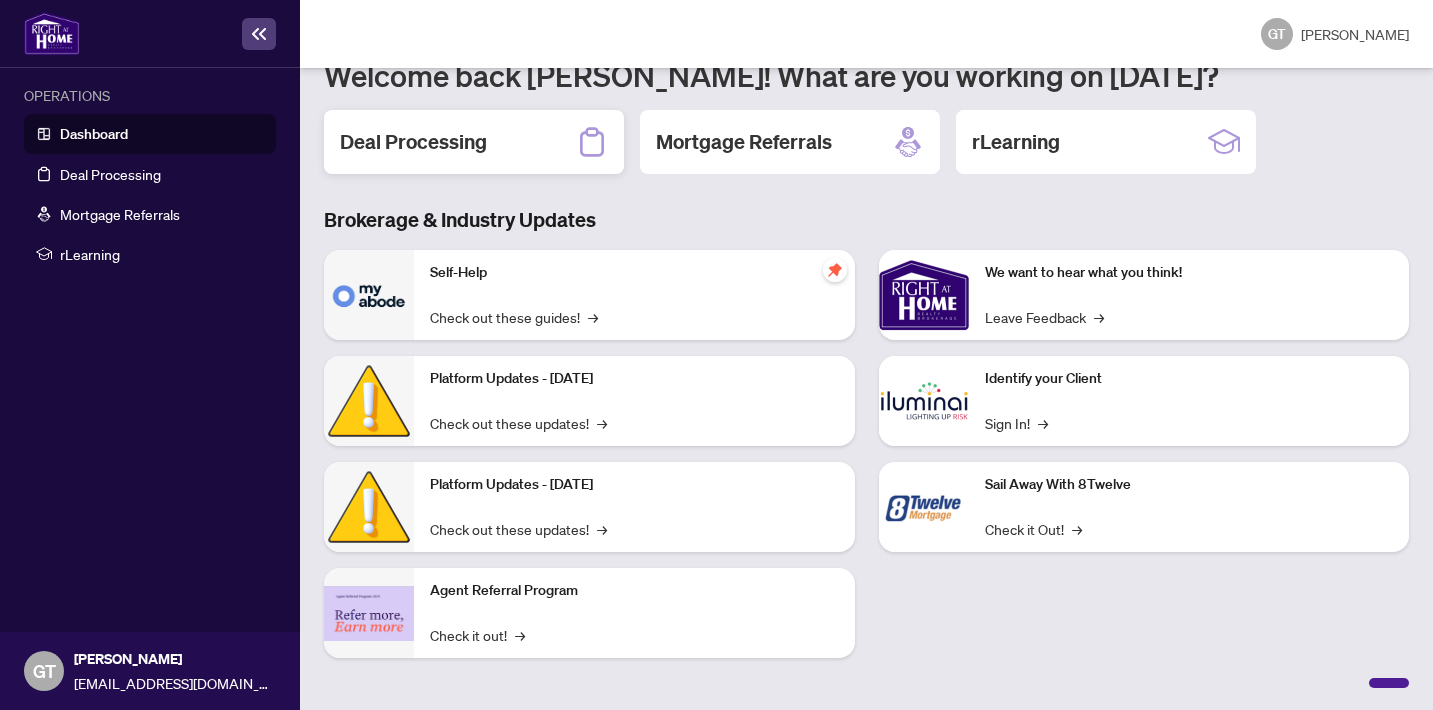 click on "Deal Processing" at bounding box center (474, 142) 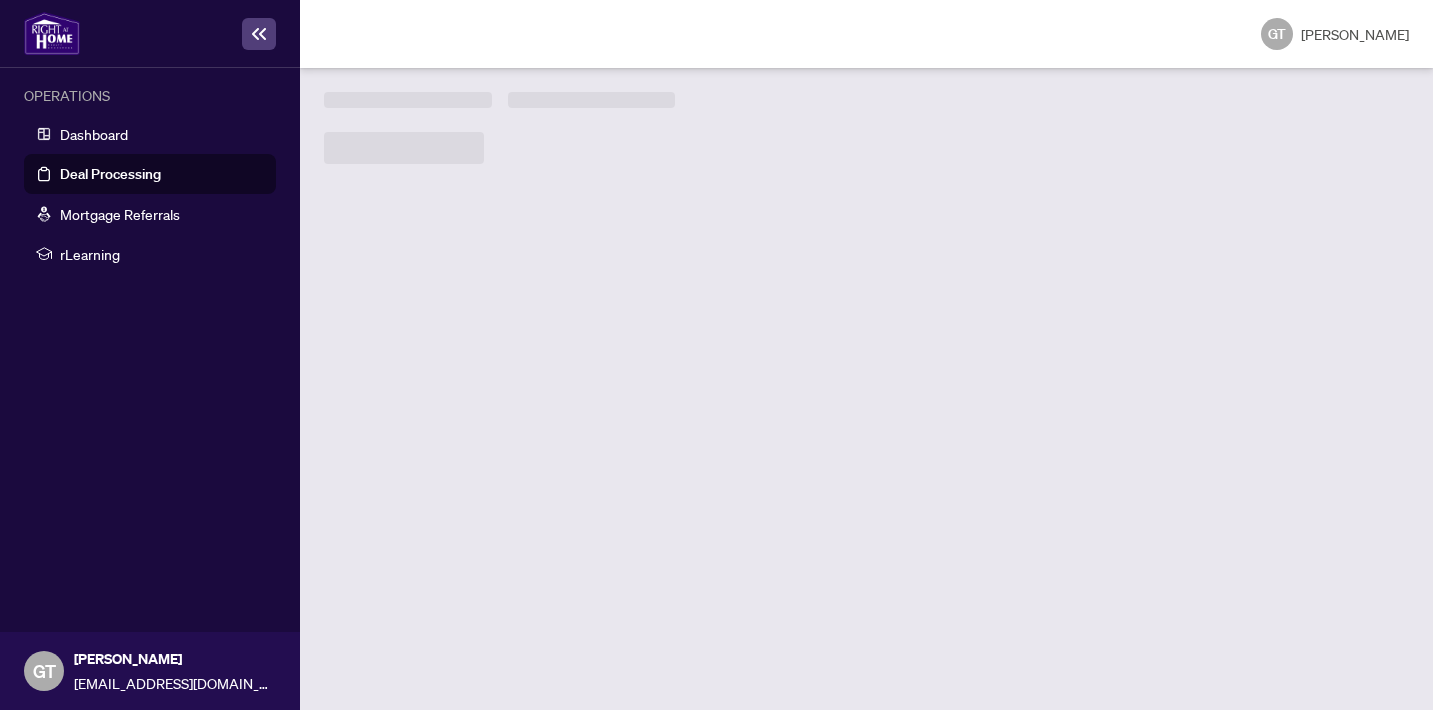scroll, scrollTop: 0, scrollLeft: 0, axis: both 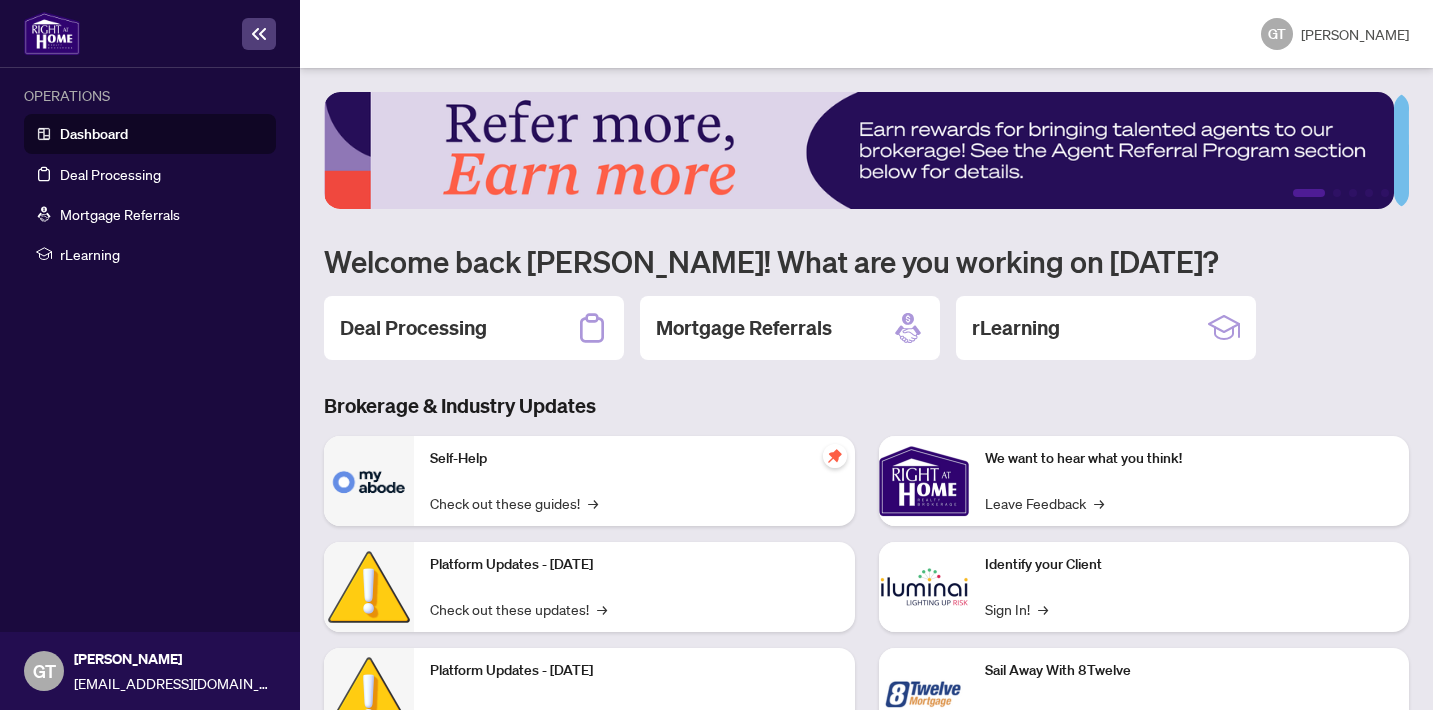 click on "Dashboard" at bounding box center [94, 134] 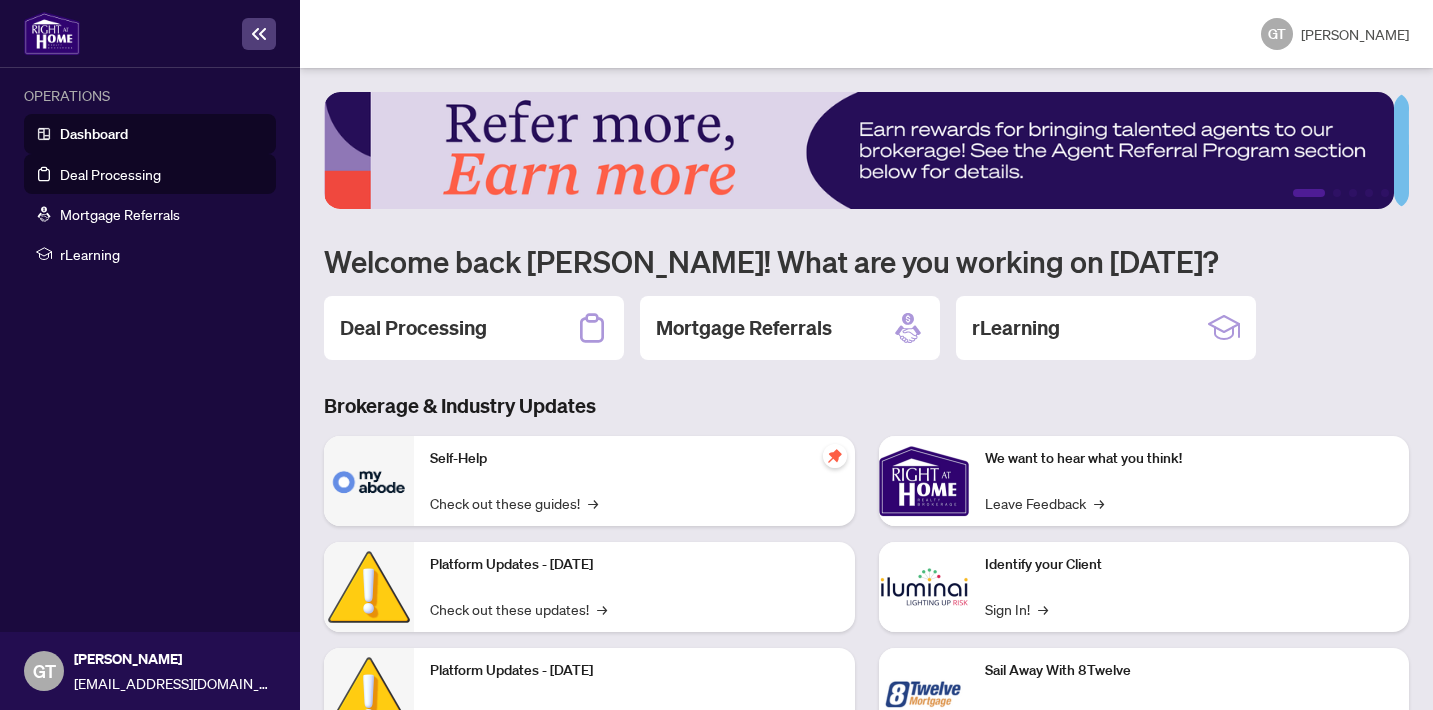 click on "Deal Processing" at bounding box center [110, 174] 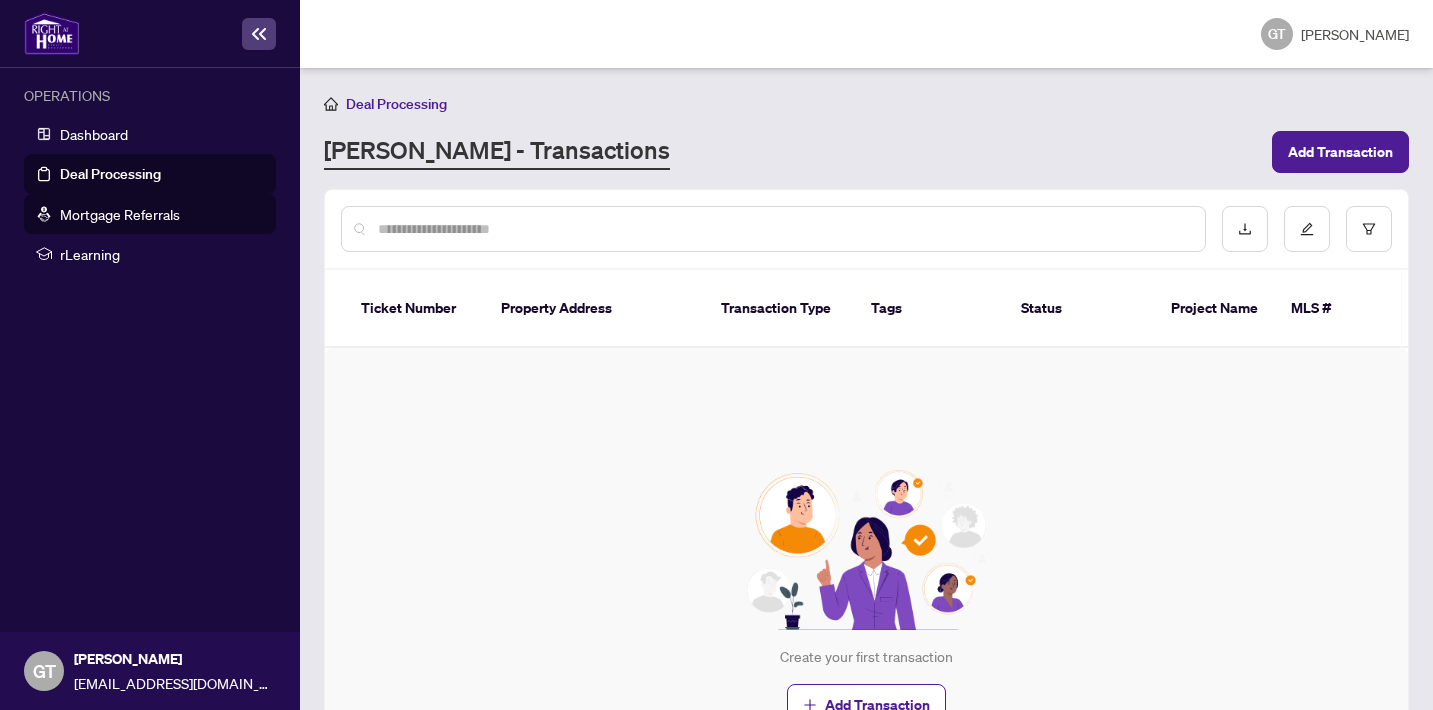 click on "Mortgage Referrals" at bounding box center [120, 214] 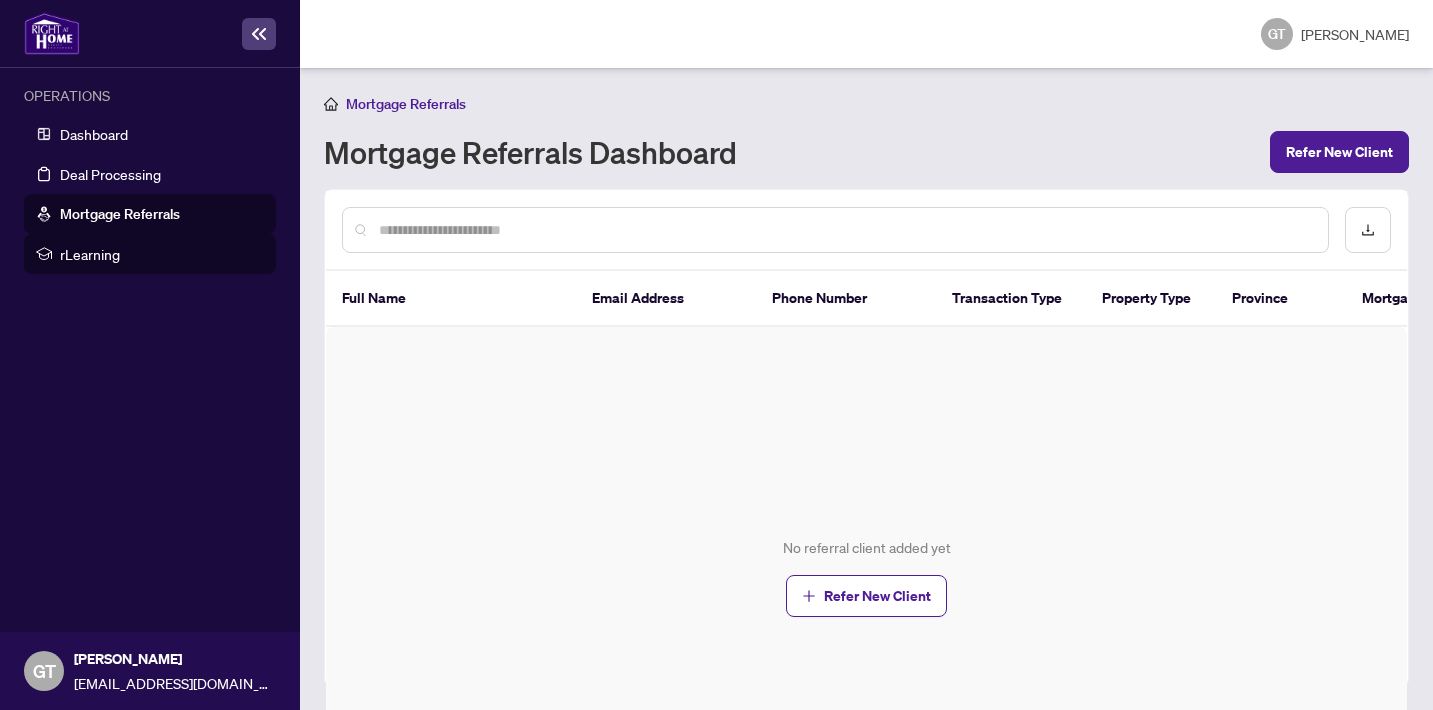 click on "rLearning" at bounding box center [162, 254] 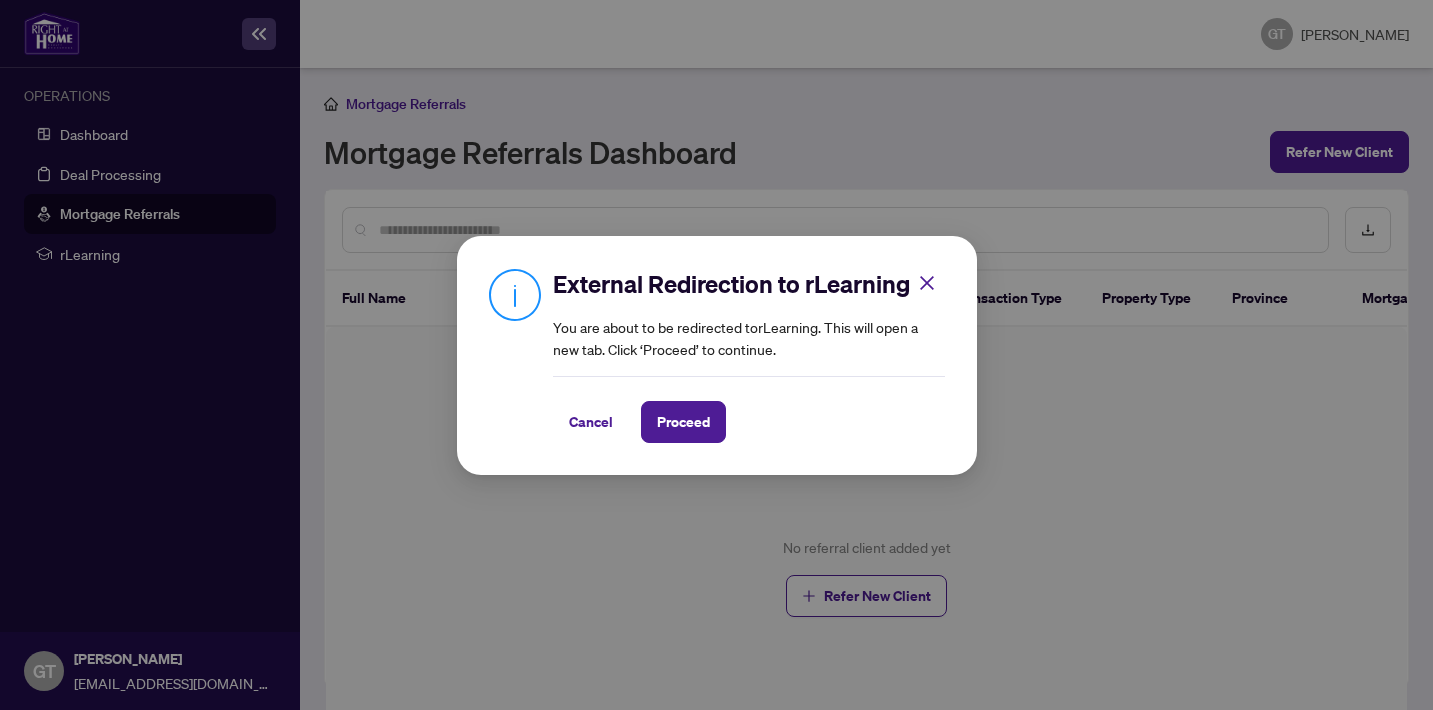 click on "External Redirection to rLearning You are about to be redirected to  rLearning . This will open a new tab. Click ‘Proceed’ to continue. Cancel Proceed Cancel OK" at bounding box center (716, 355) 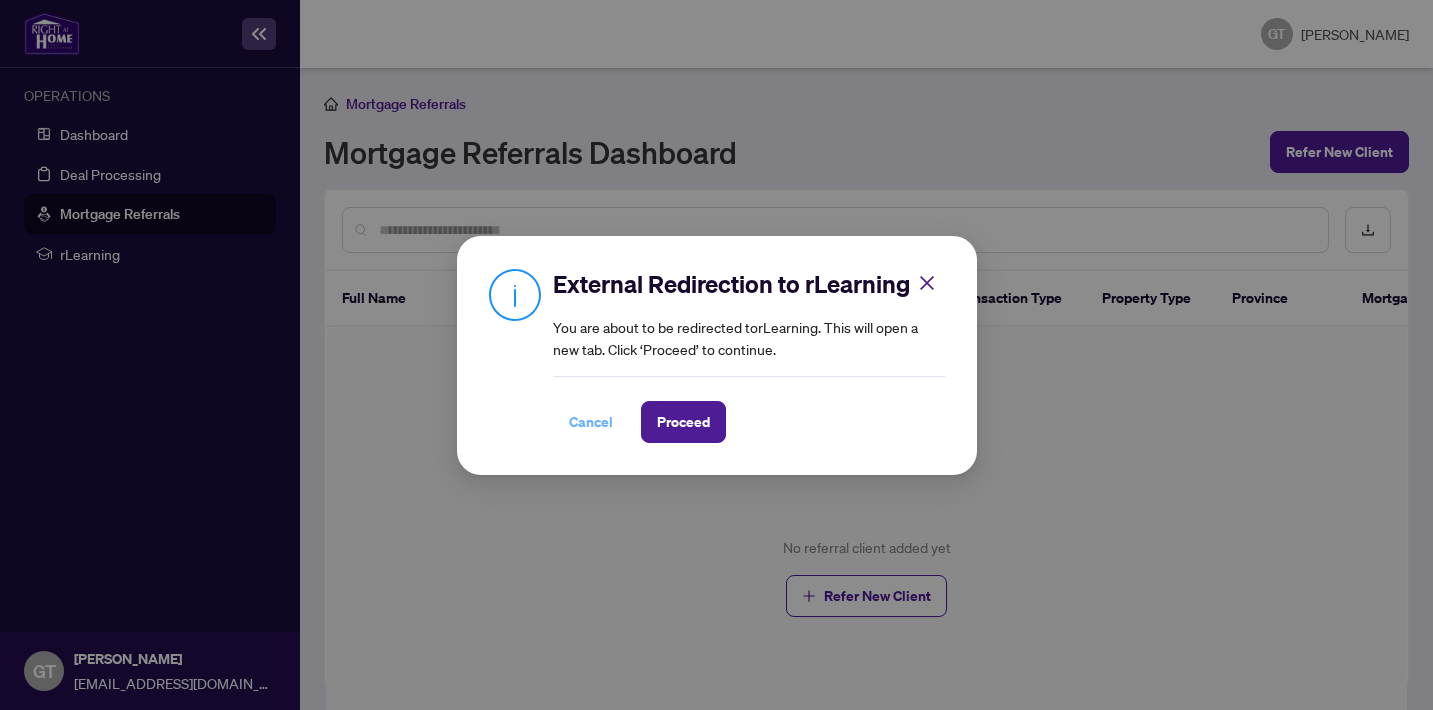 click on "Cancel" at bounding box center (591, 422) 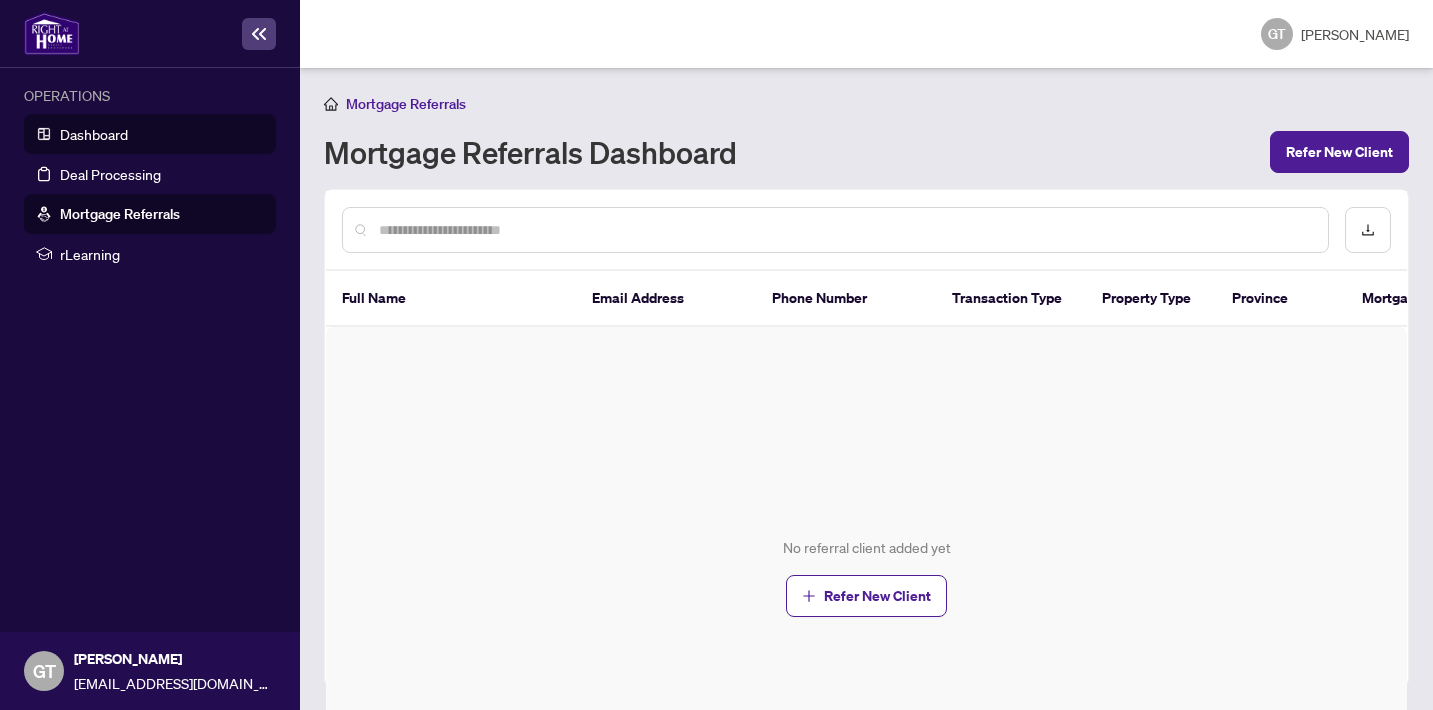 click on "Dashboard" at bounding box center [94, 134] 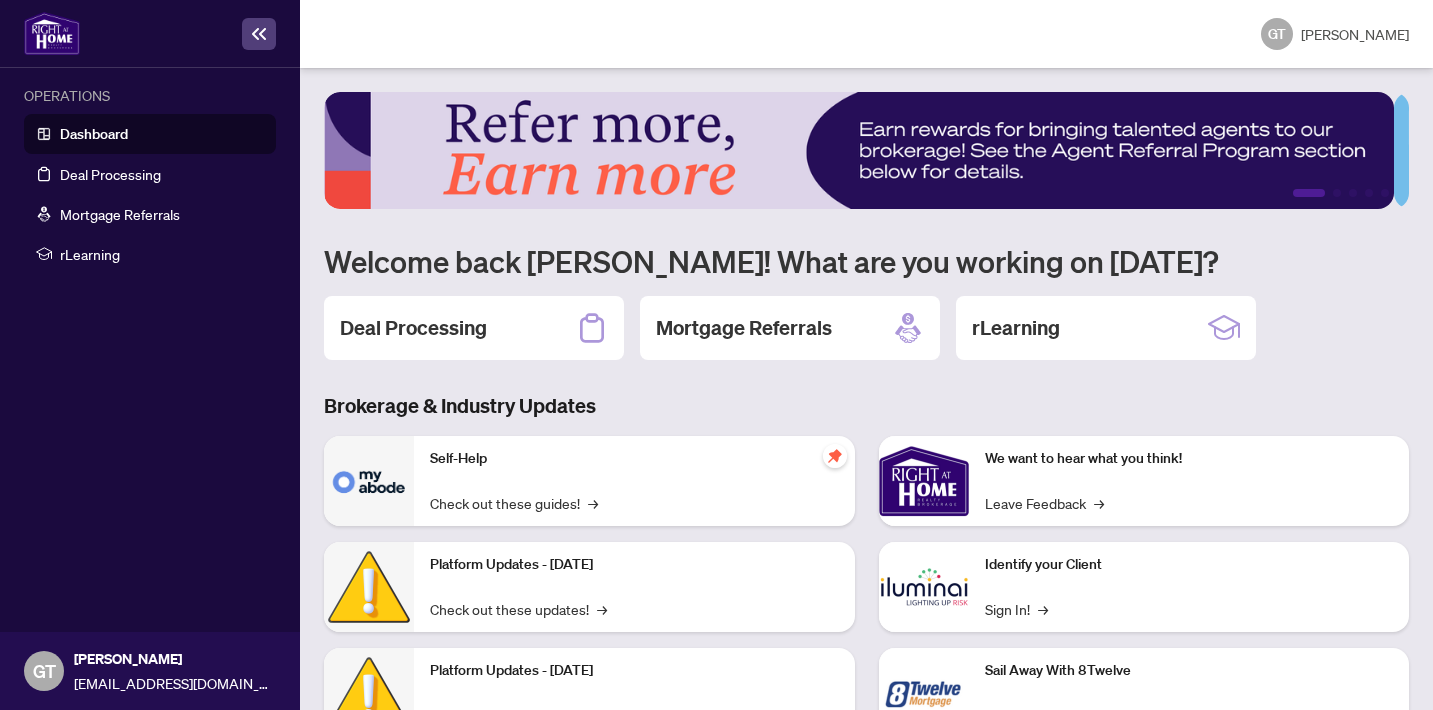 click on "Self-Help Check out these guides! →" at bounding box center (634, 481) 